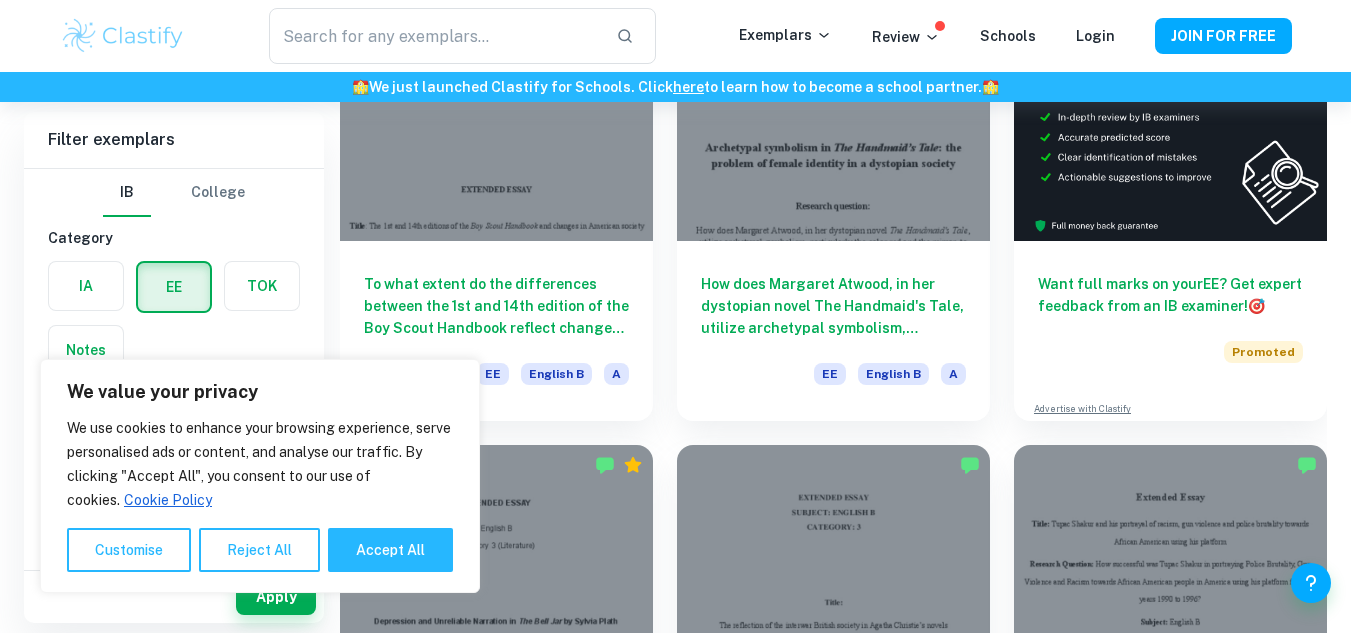 scroll, scrollTop: 247, scrollLeft: 0, axis: vertical 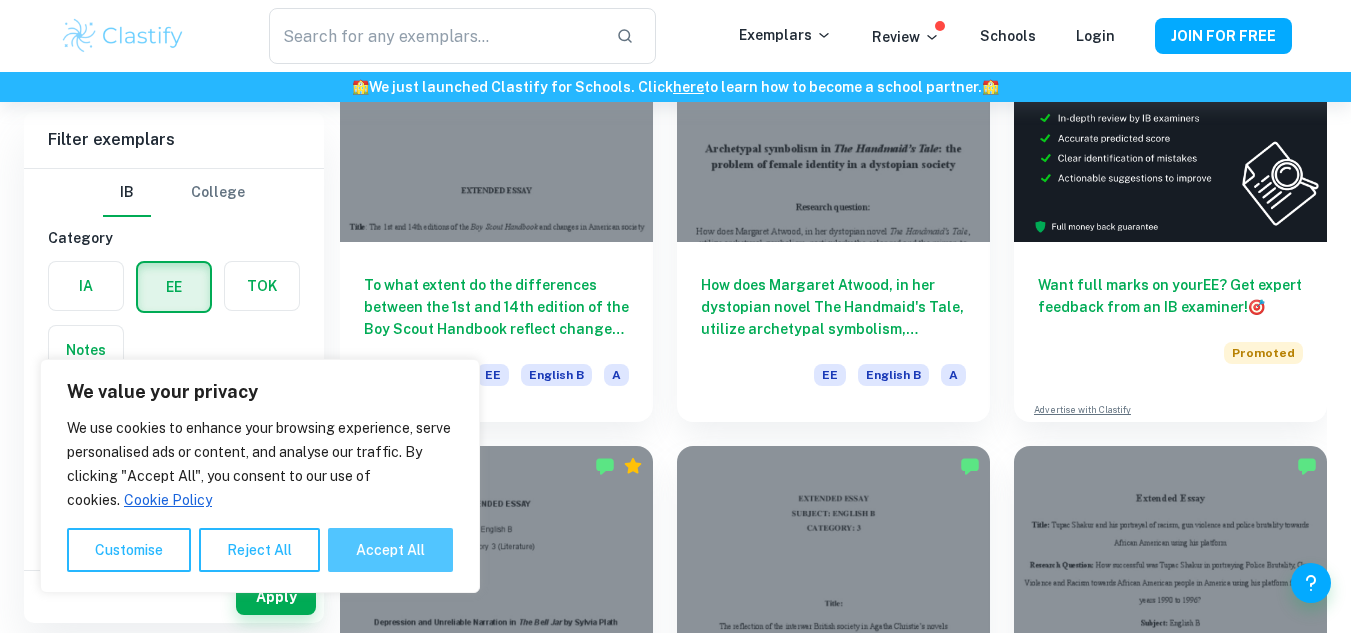 click on "Accept All" at bounding box center (390, 550) 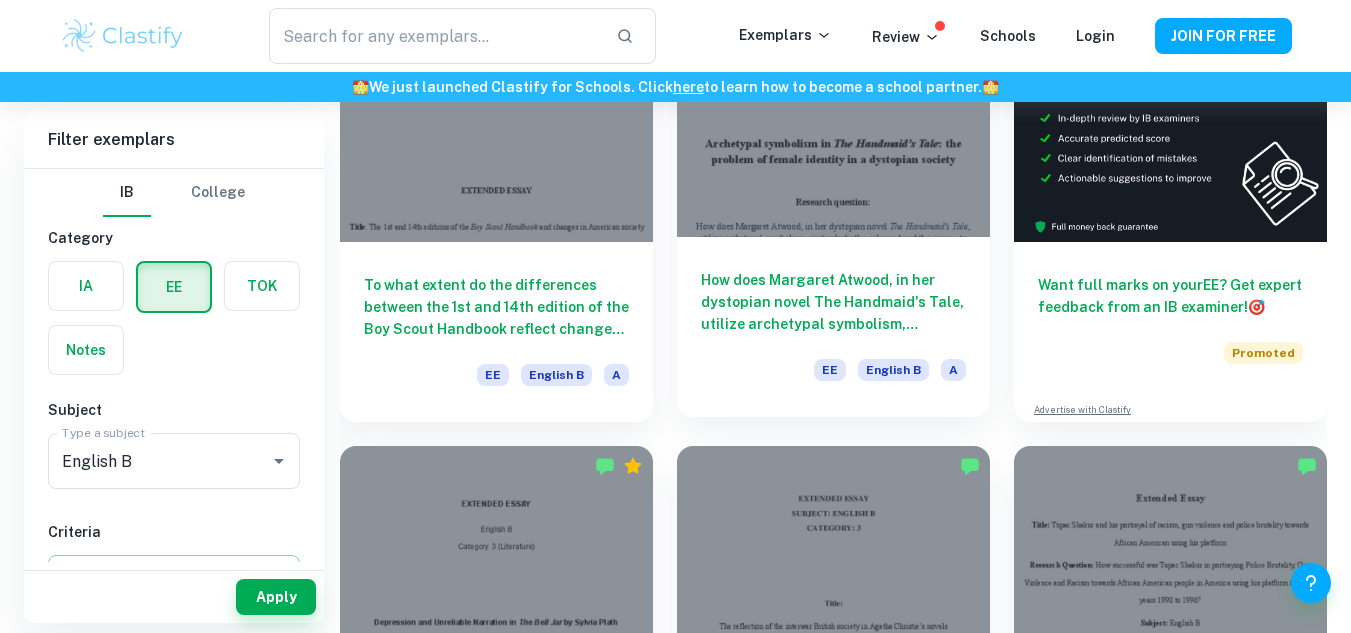 click at bounding box center (833, 119) 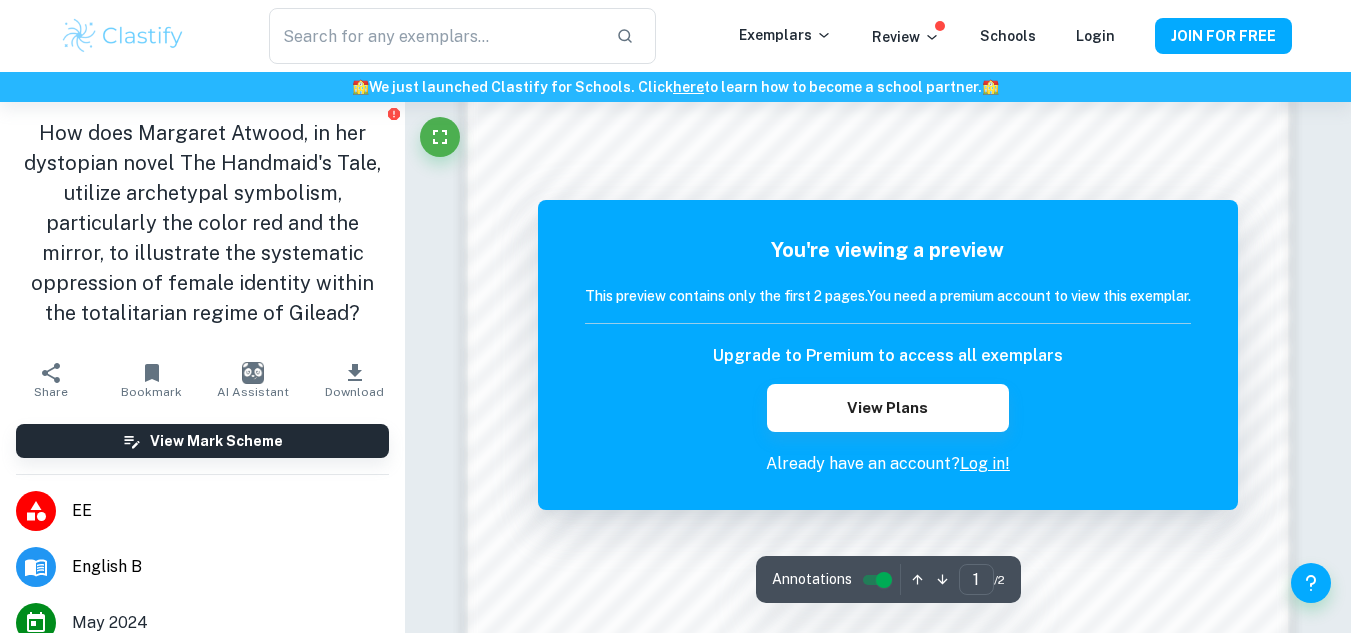 scroll, scrollTop: 1951, scrollLeft: 0, axis: vertical 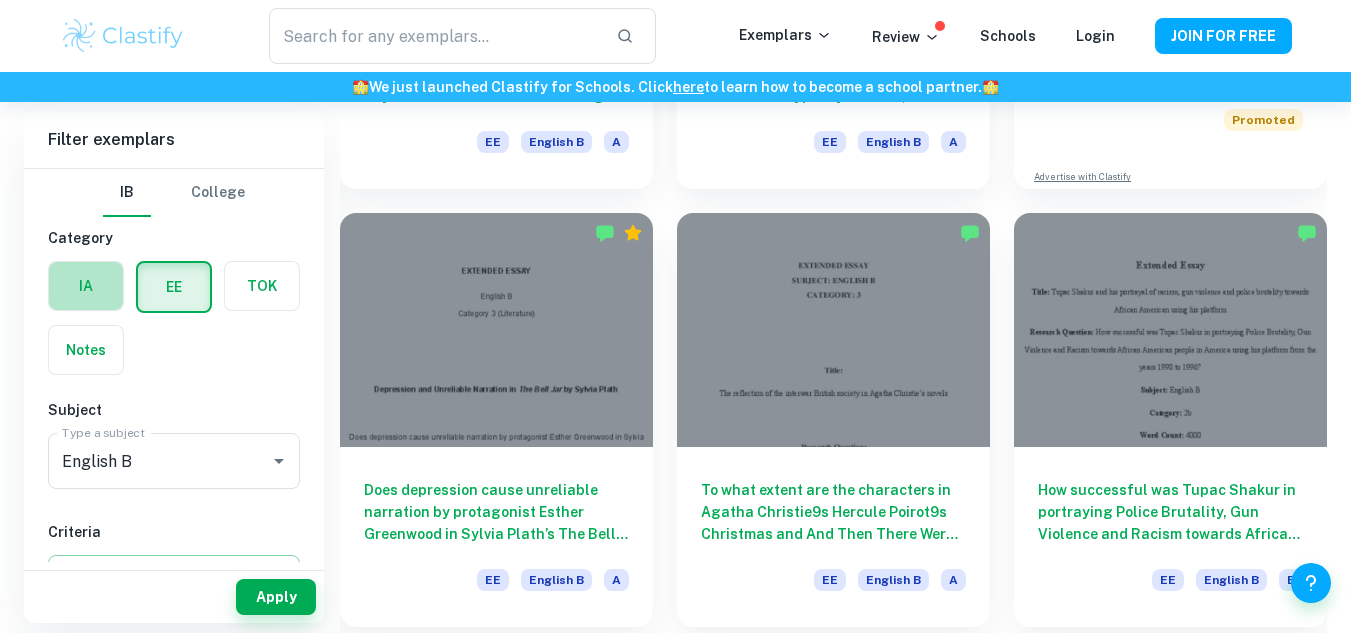 click at bounding box center [86, 286] 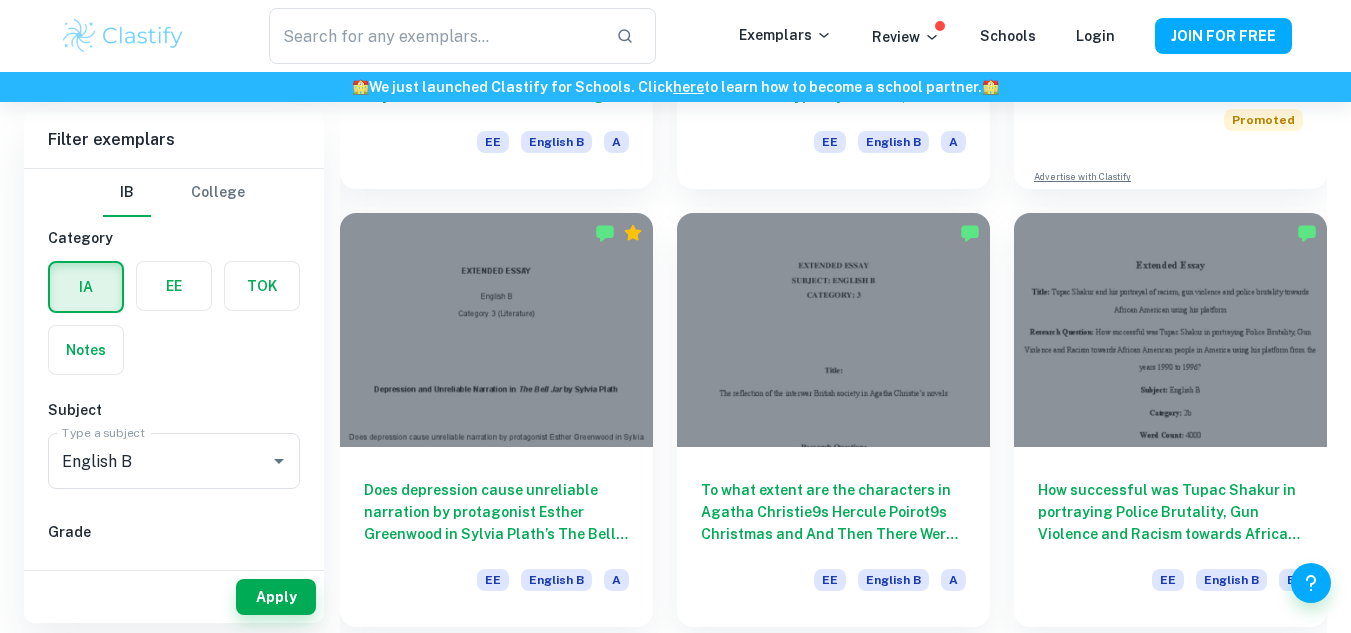 click at bounding box center [262, 286] 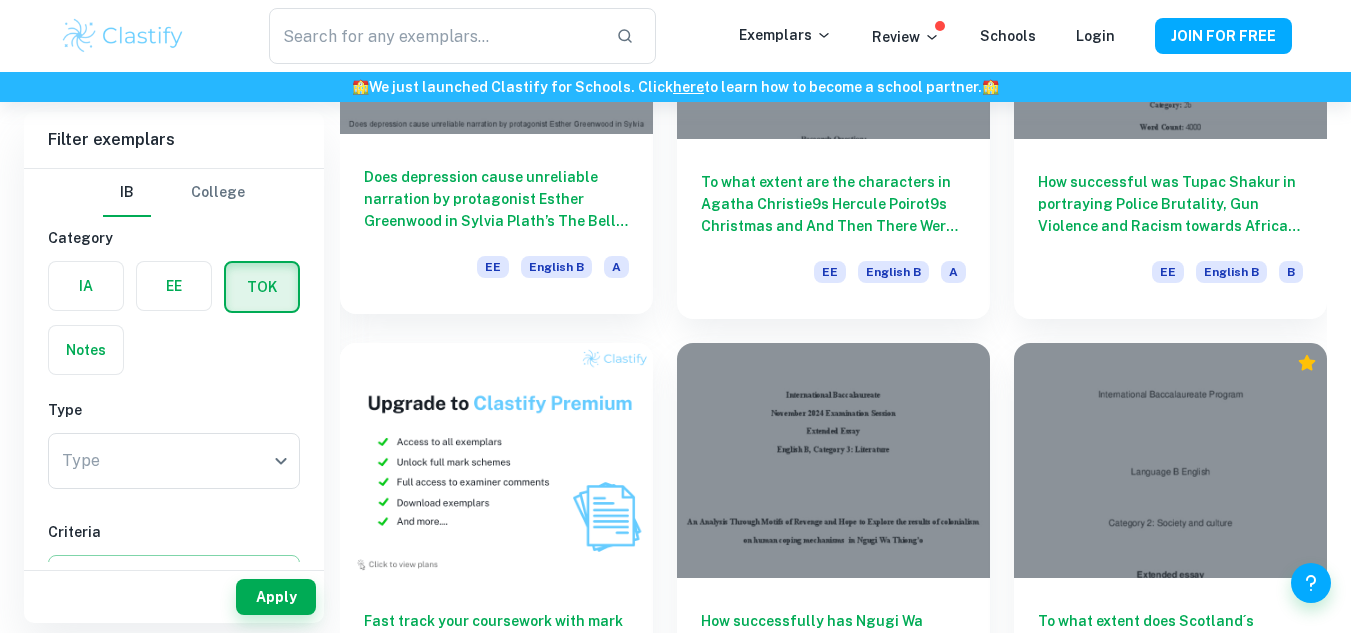 scroll, scrollTop: 816, scrollLeft: 0, axis: vertical 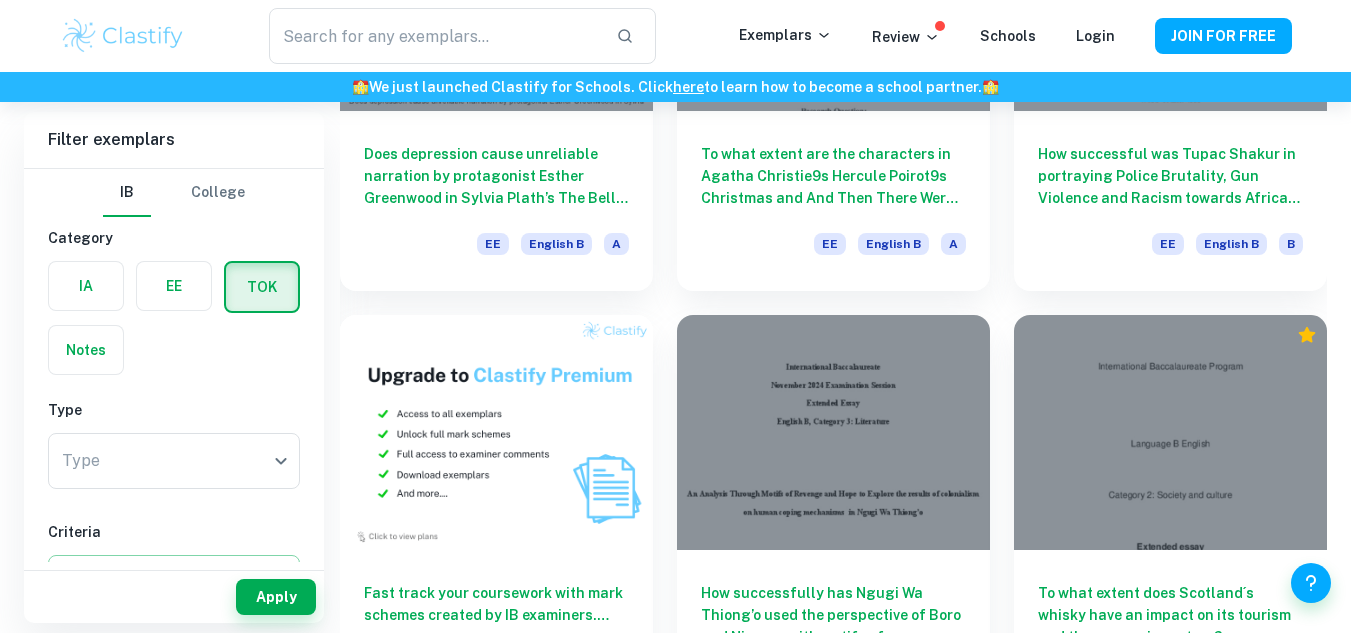 click at bounding box center [86, 286] 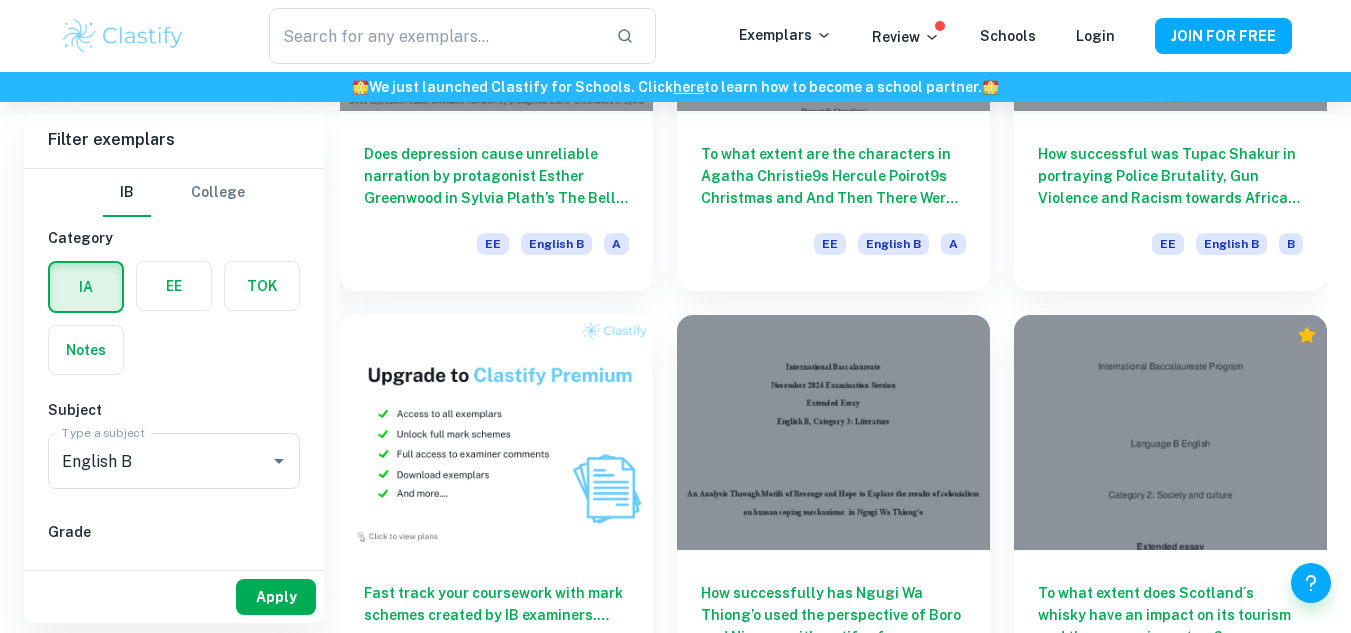 click on "Apply" at bounding box center [276, 597] 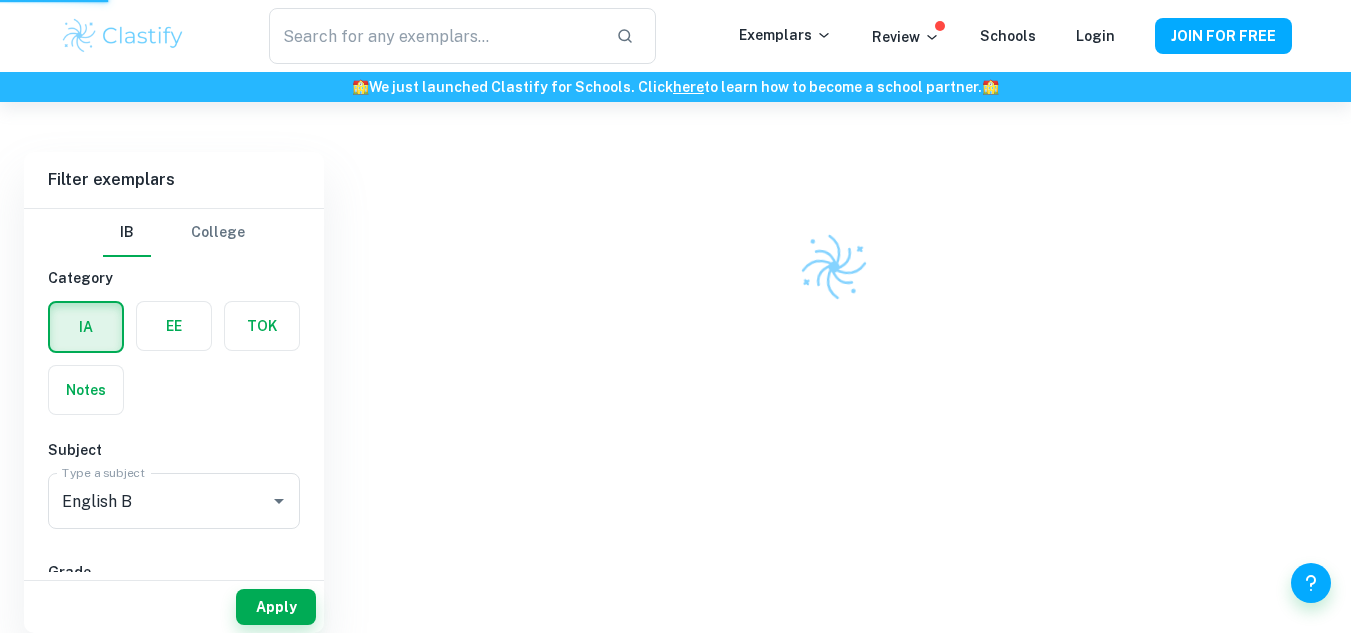 scroll, scrollTop: 102, scrollLeft: 0, axis: vertical 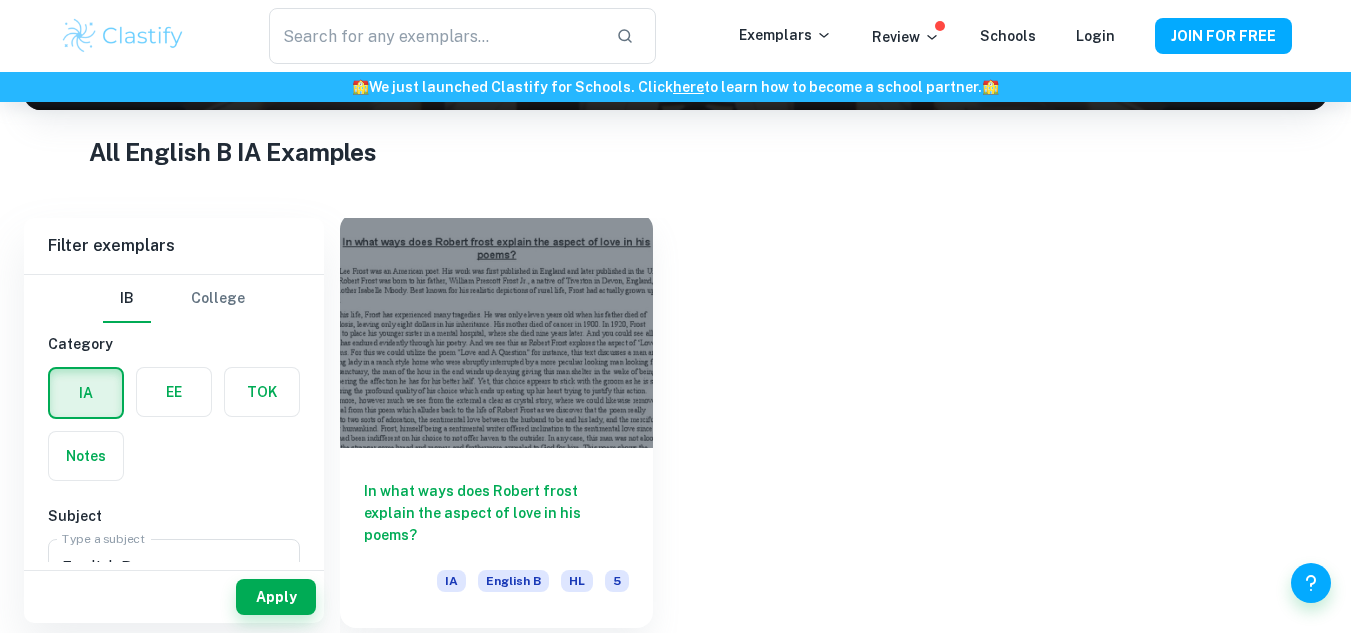click at bounding box center (496, 330) 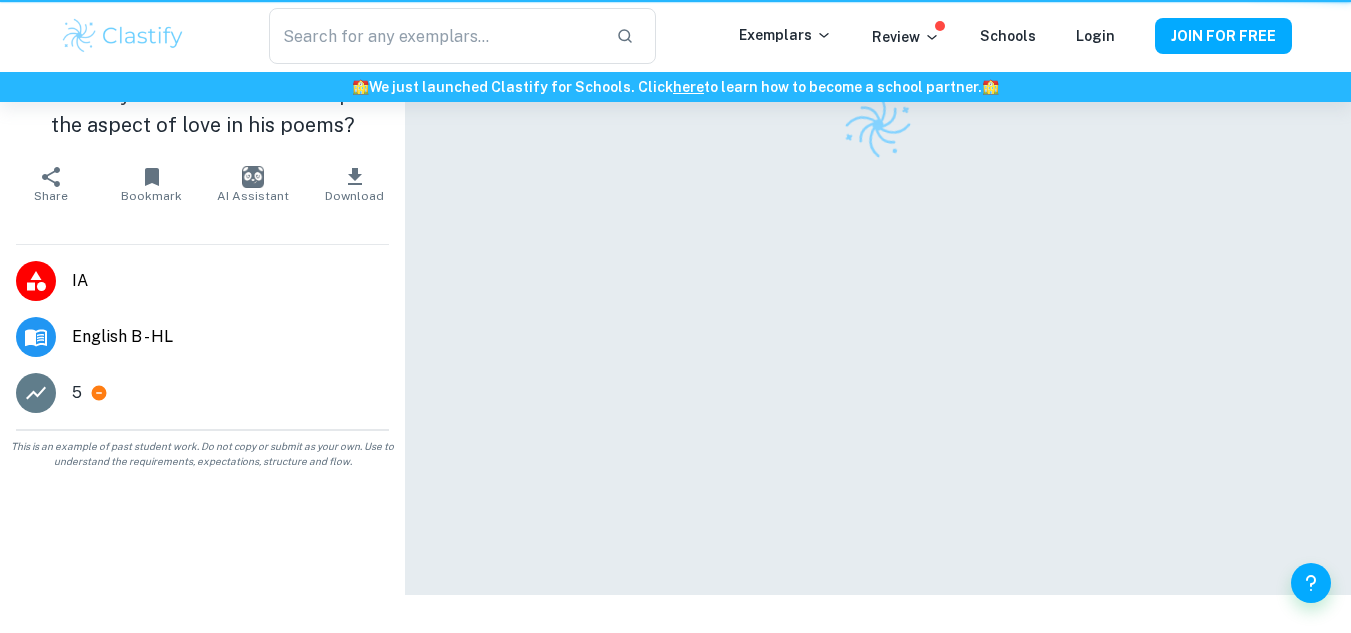 scroll, scrollTop: 0, scrollLeft: 0, axis: both 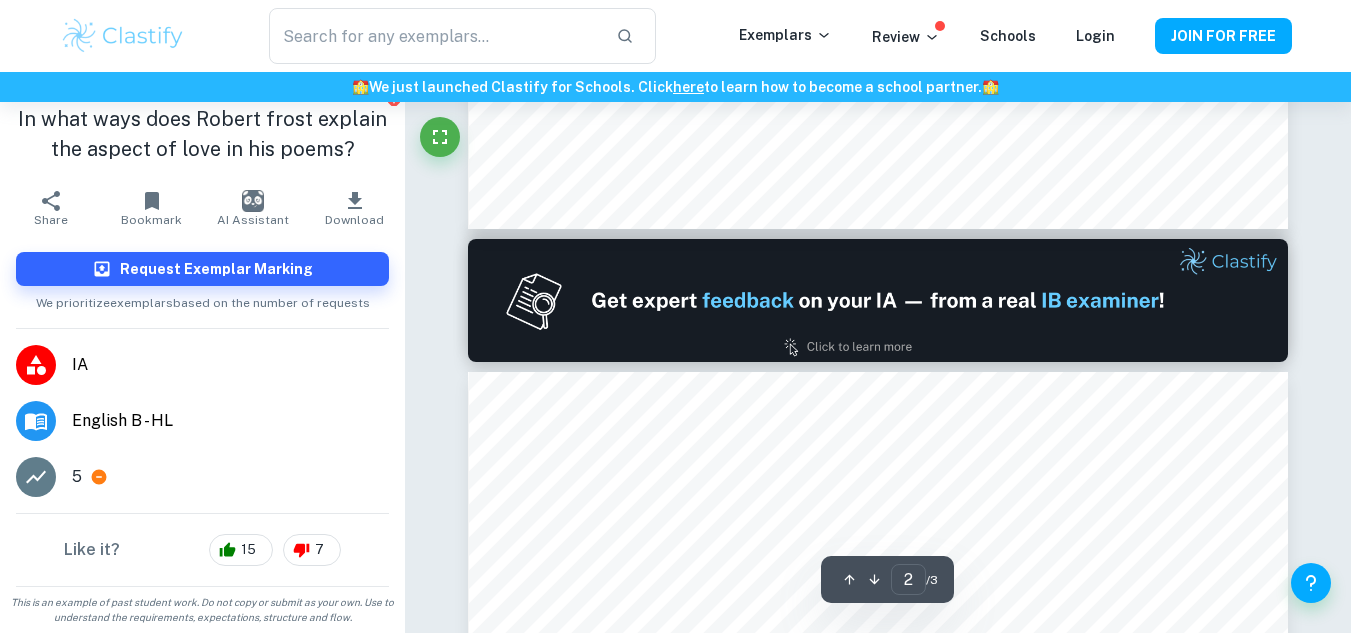 type on "1" 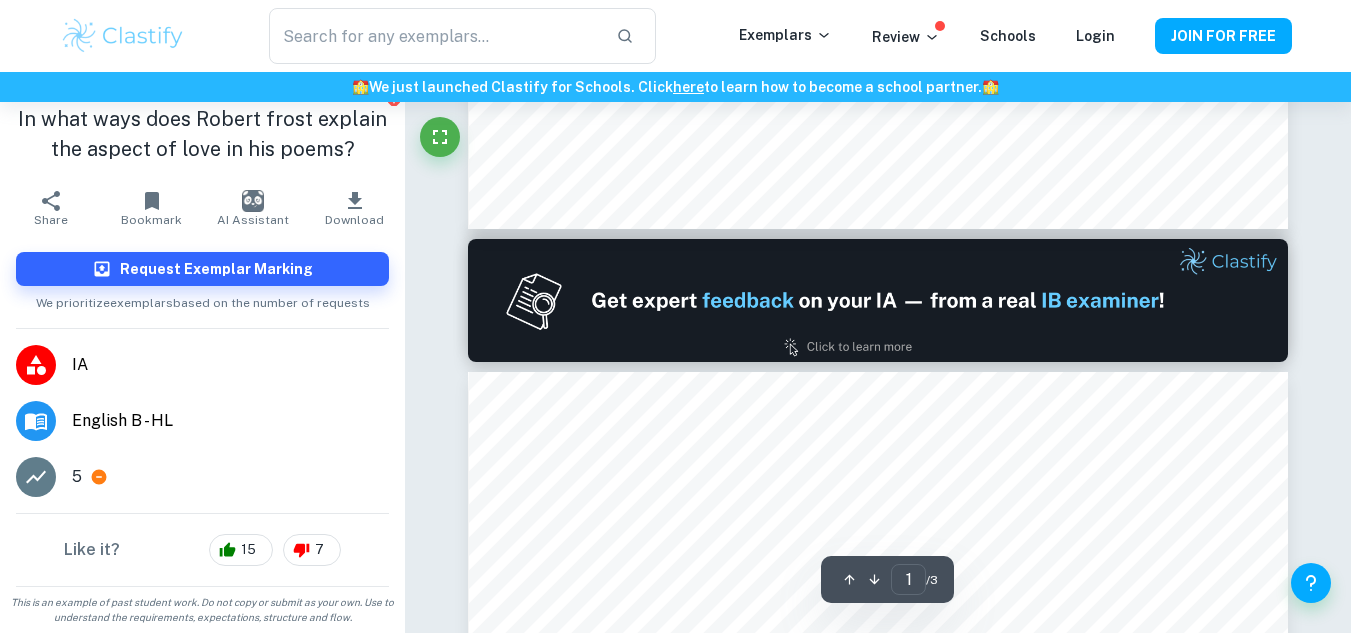 scroll, scrollTop: 324, scrollLeft: 0, axis: vertical 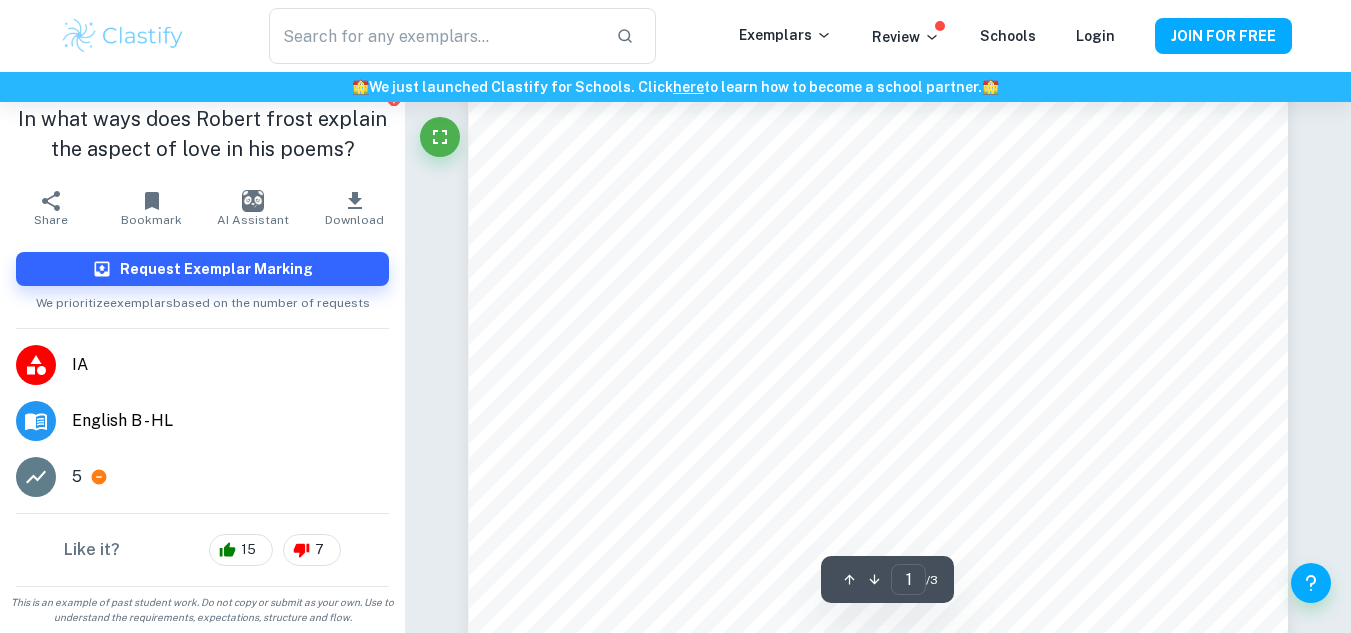 click on "IA" at bounding box center [202, 365] 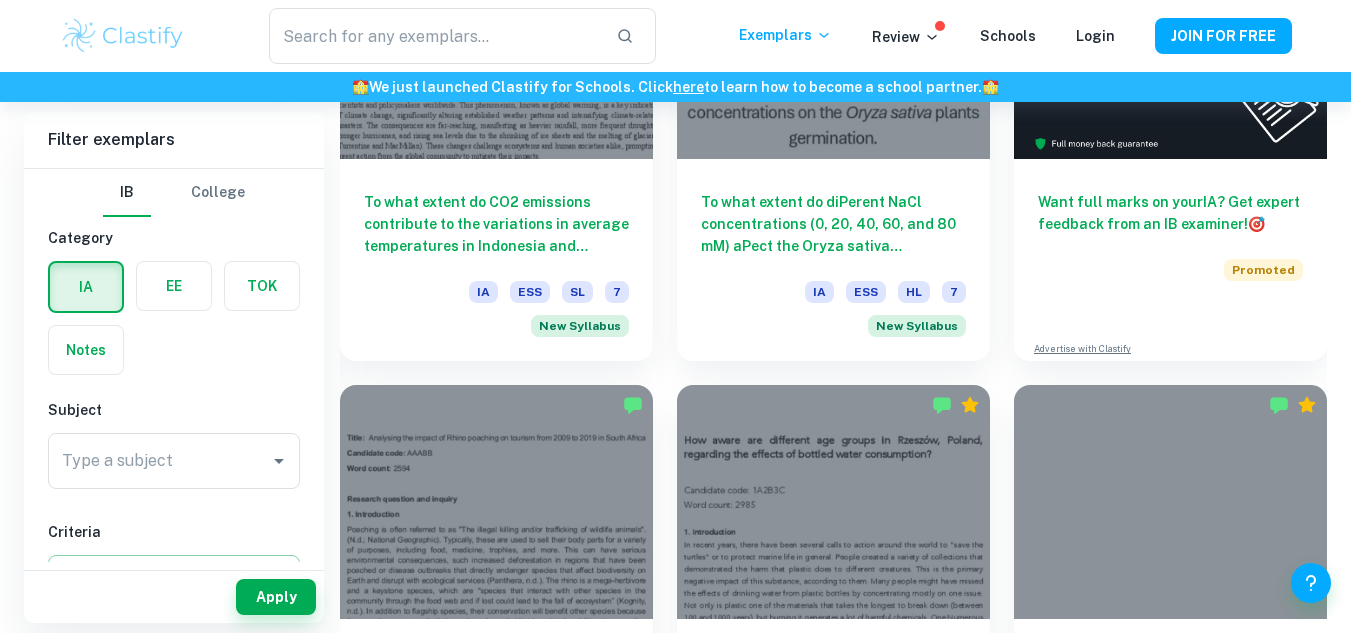 scroll, scrollTop: 838, scrollLeft: 0, axis: vertical 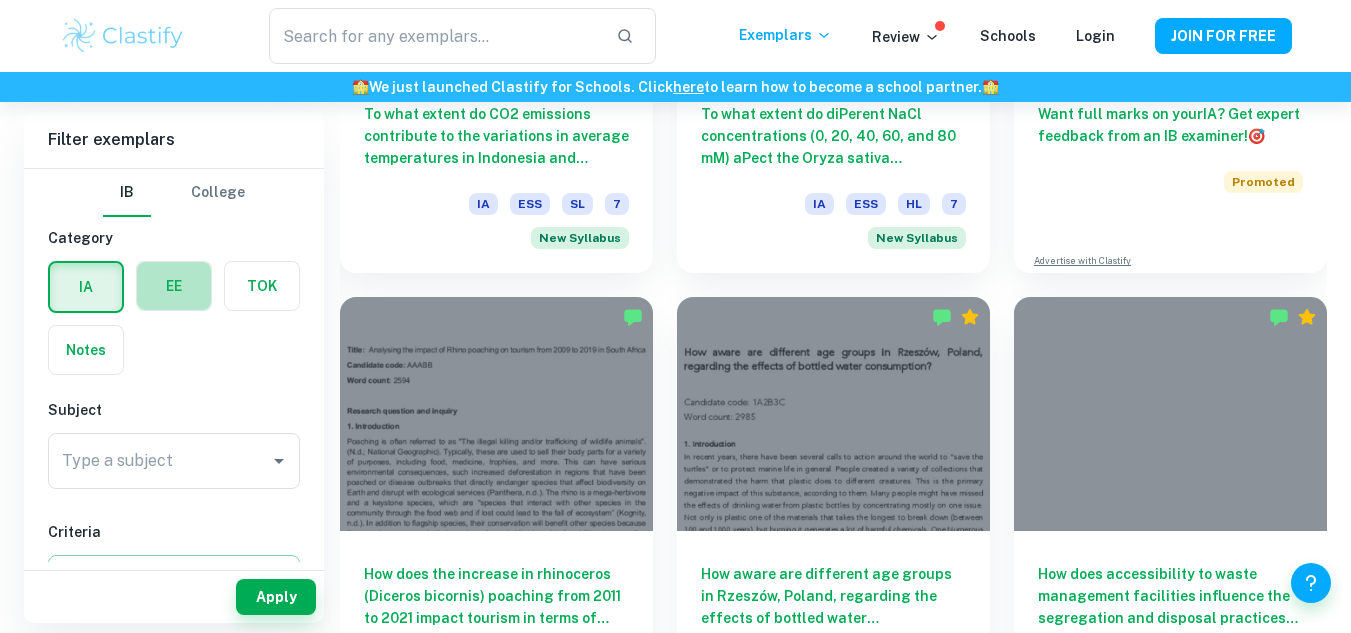 click at bounding box center (174, 286) 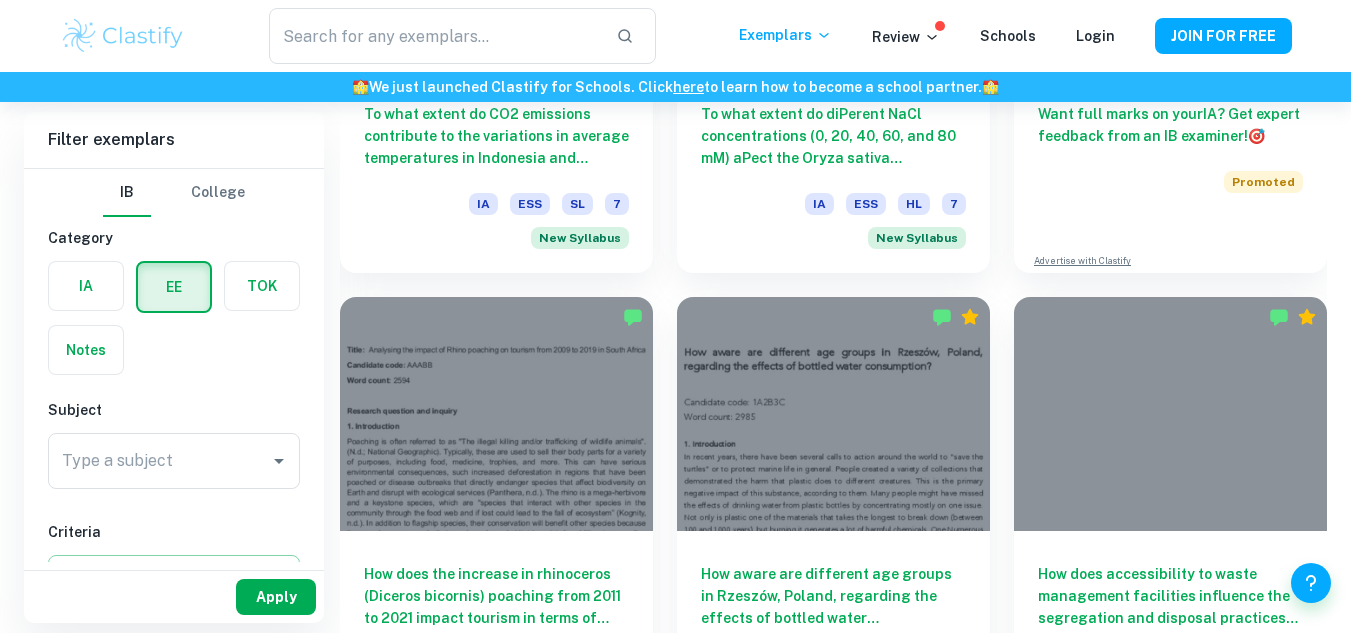 click on "Apply" at bounding box center [276, 597] 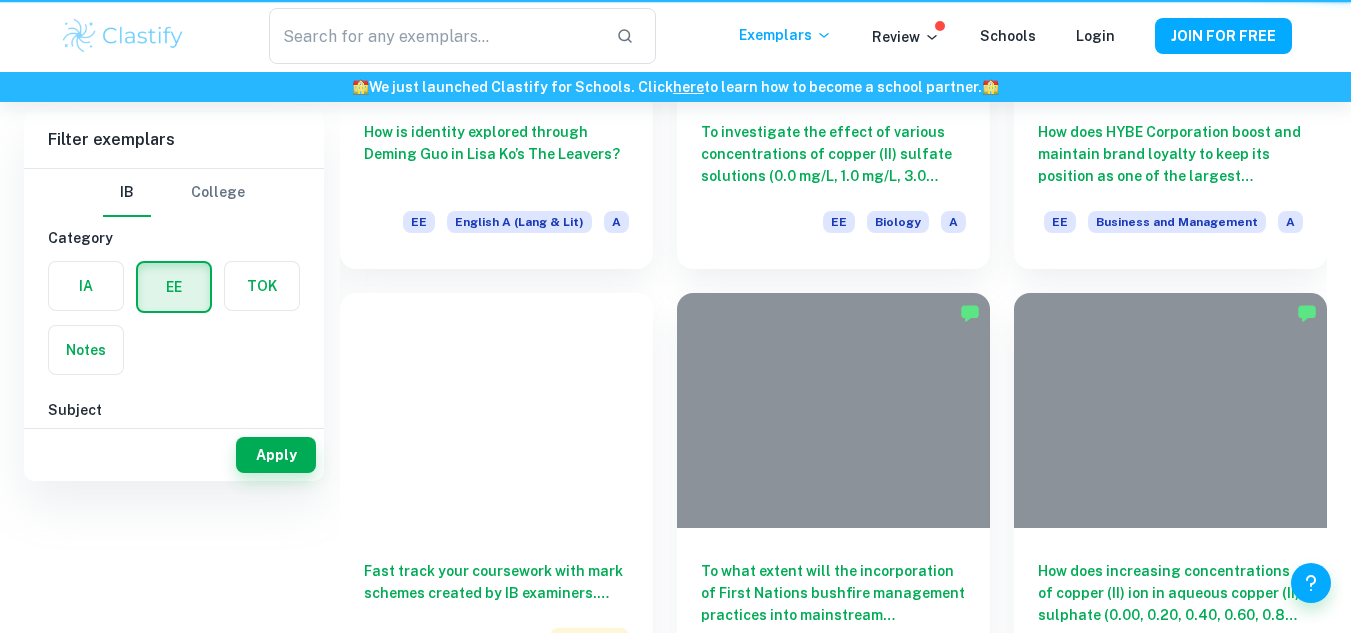 scroll, scrollTop: 0, scrollLeft: 0, axis: both 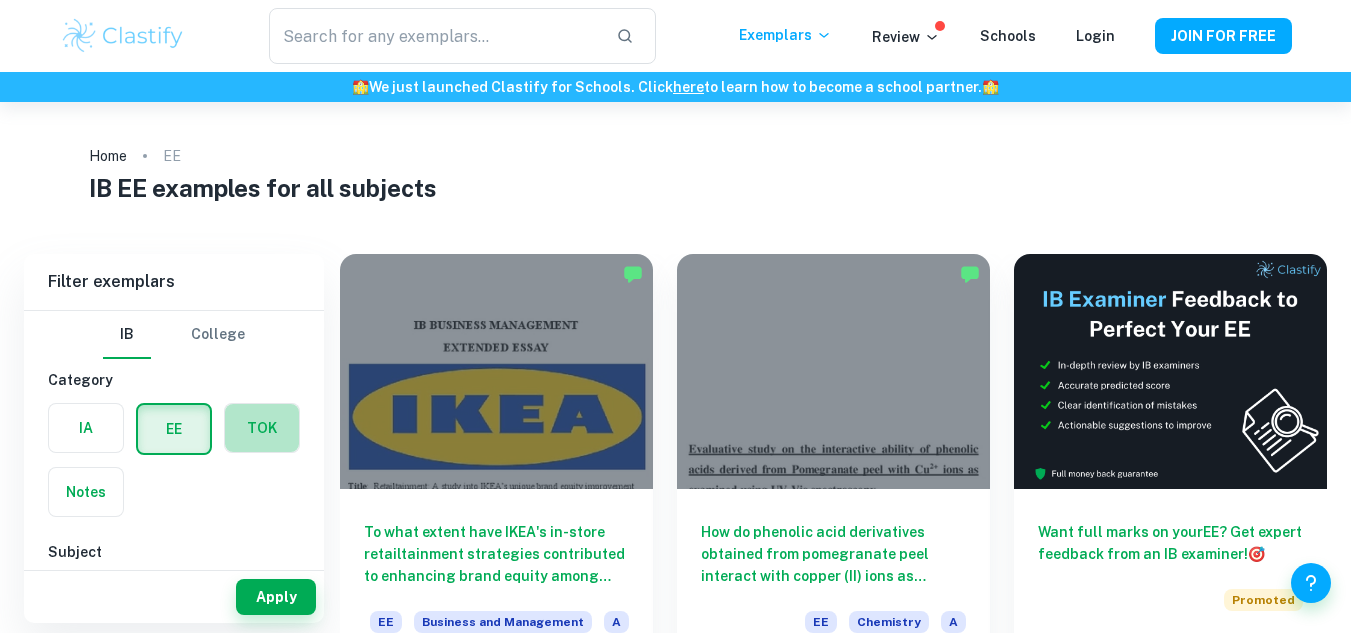 click at bounding box center (262, 428) 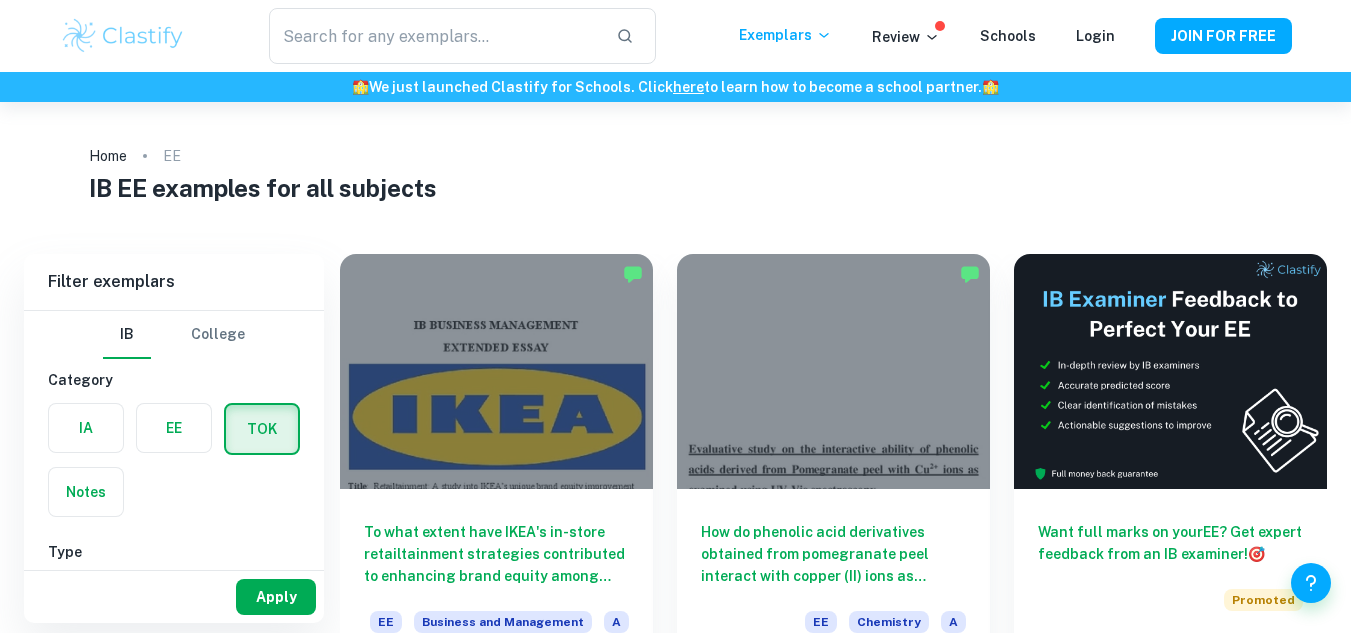 click on "Apply" at bounding box center [276, 597] 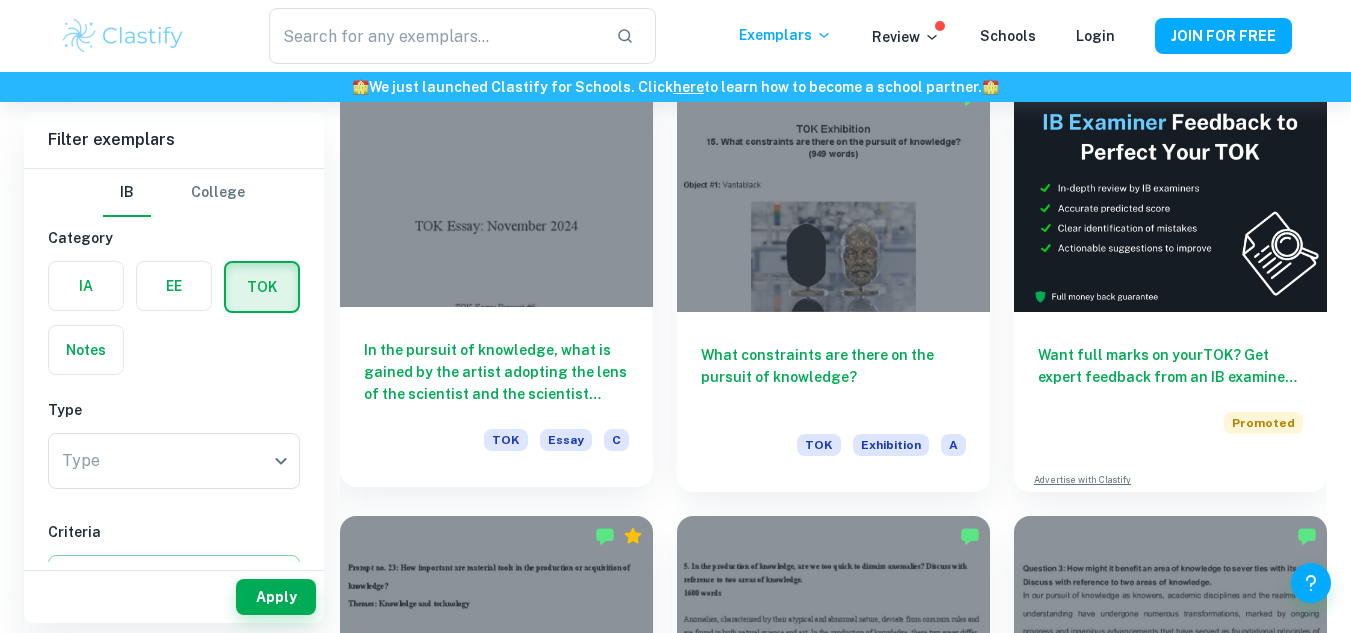 scroll, scrollTop: 498, scrollLeft: 0, axis: vertical 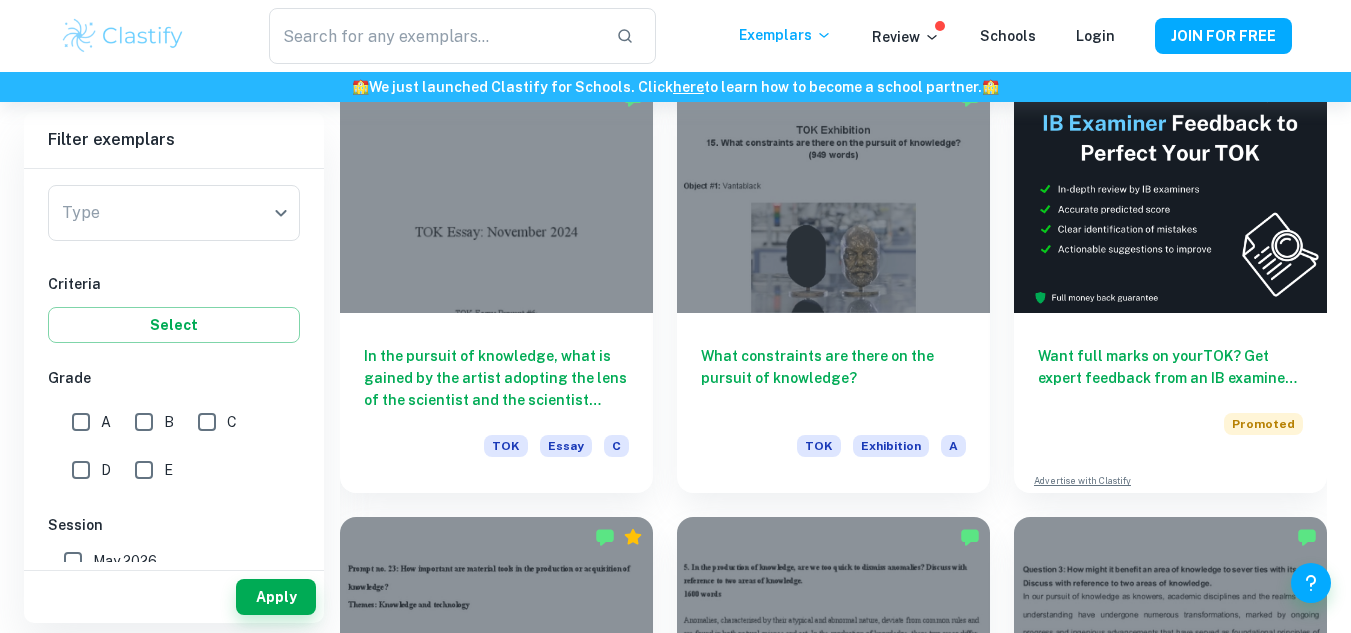 click on "A" at bounding box center [81, 422] 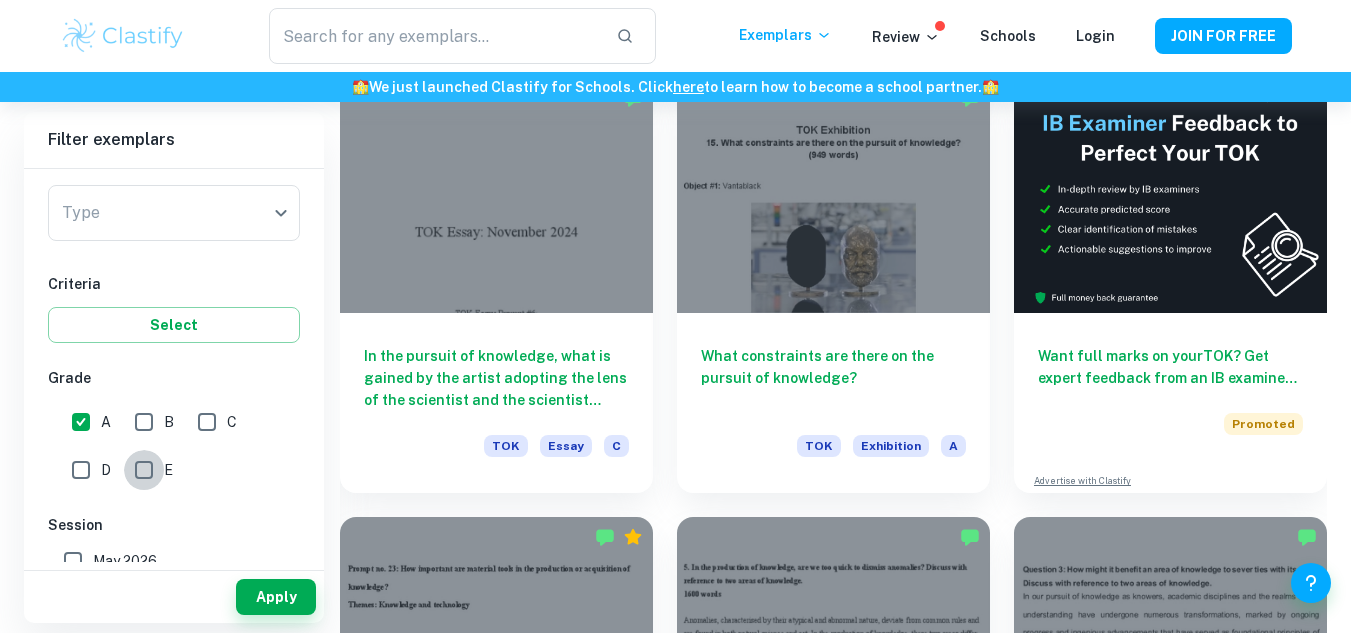 click on "E" at bounding box center (144, 470) 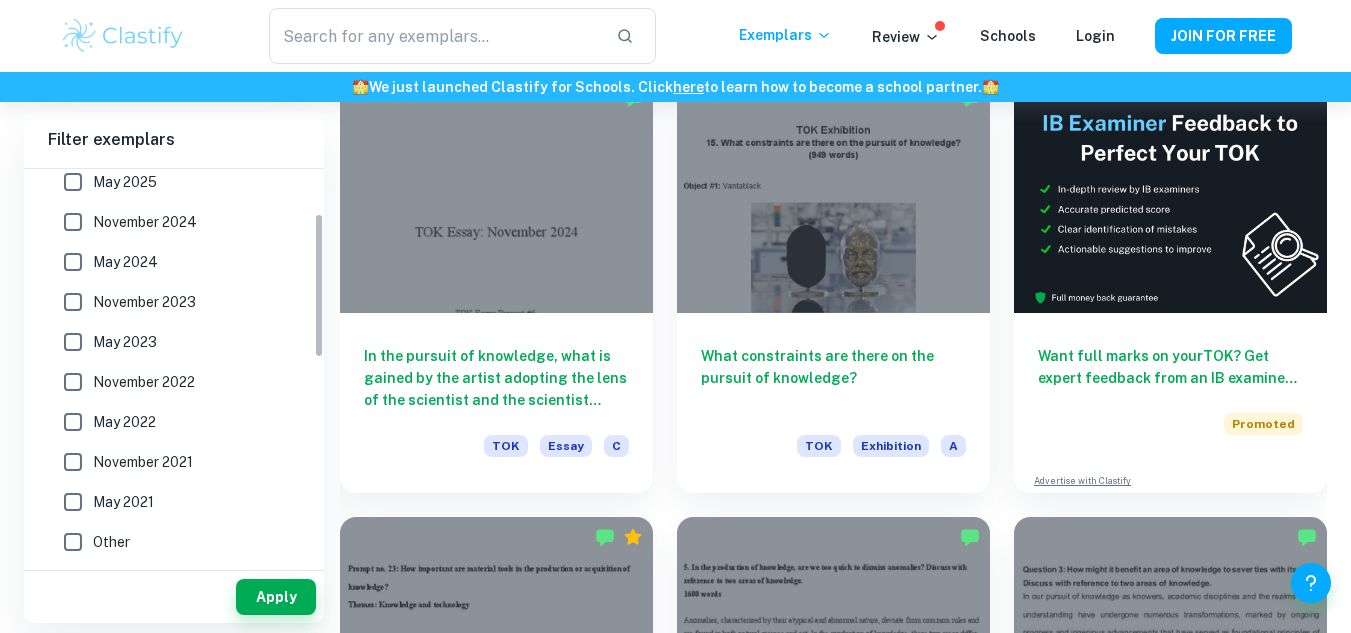 scroll, scrollTop: 0, scrollLeft: 0, axis: both 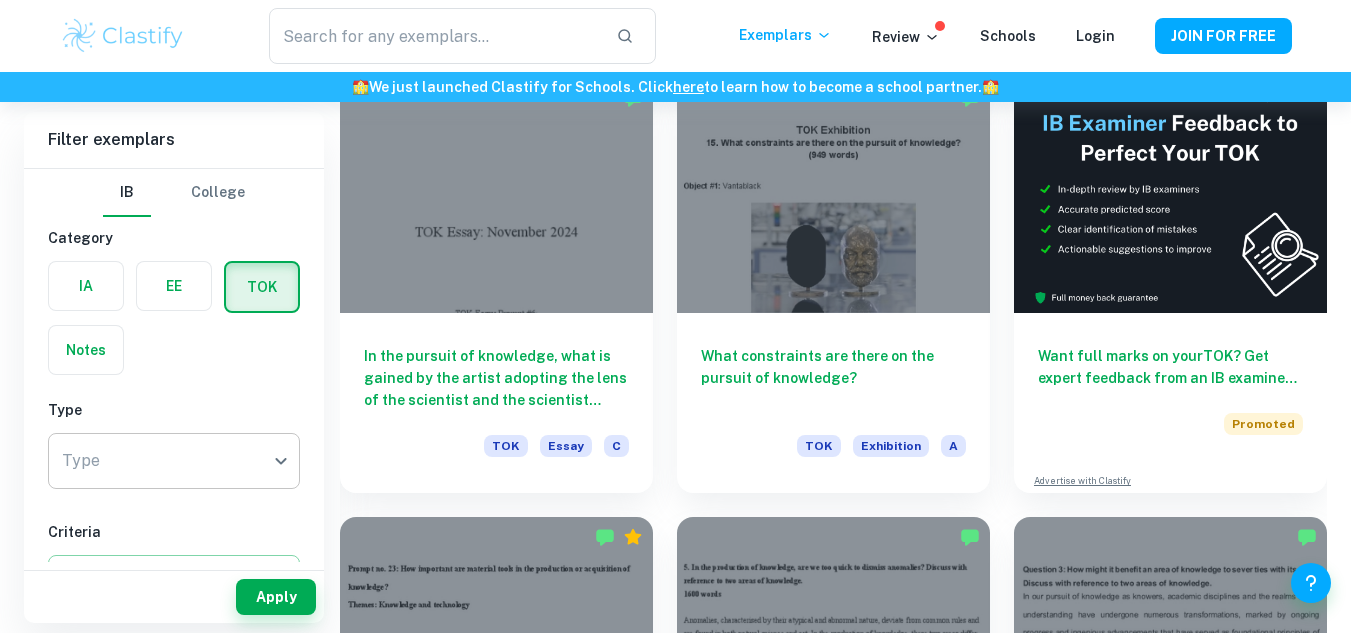 click on "We value your privacy We use cookies to enhance your browsing experience, serve personalised ads or content, and analyse our traffic. By clicking "Accept All", you consent to our use of cookies.   Cookie Policy Customise   Reject All   Accept All   Customise Consent Preferences   We use cookies to help you navigate efficiently and perform certain functions. You will find detailed information about all cookies under each consent category below. The cookies that are categorised as "Necessary" are stored on your browser as they are essential for enabling the basic functionalities of the site. ...  Show more For more information on how Google's third-party cookies operate and handle your data, see:   Google Privacy Policy Necessary Always Active Necessary cookies are required to enable the basic features of this site, such as providing secure log-in or adjusting your consent preferences. These cookies do not store any personally identifiable data. Functional Analytics Performance Advertisement Uncategorised" at bounding box center (675, -80) 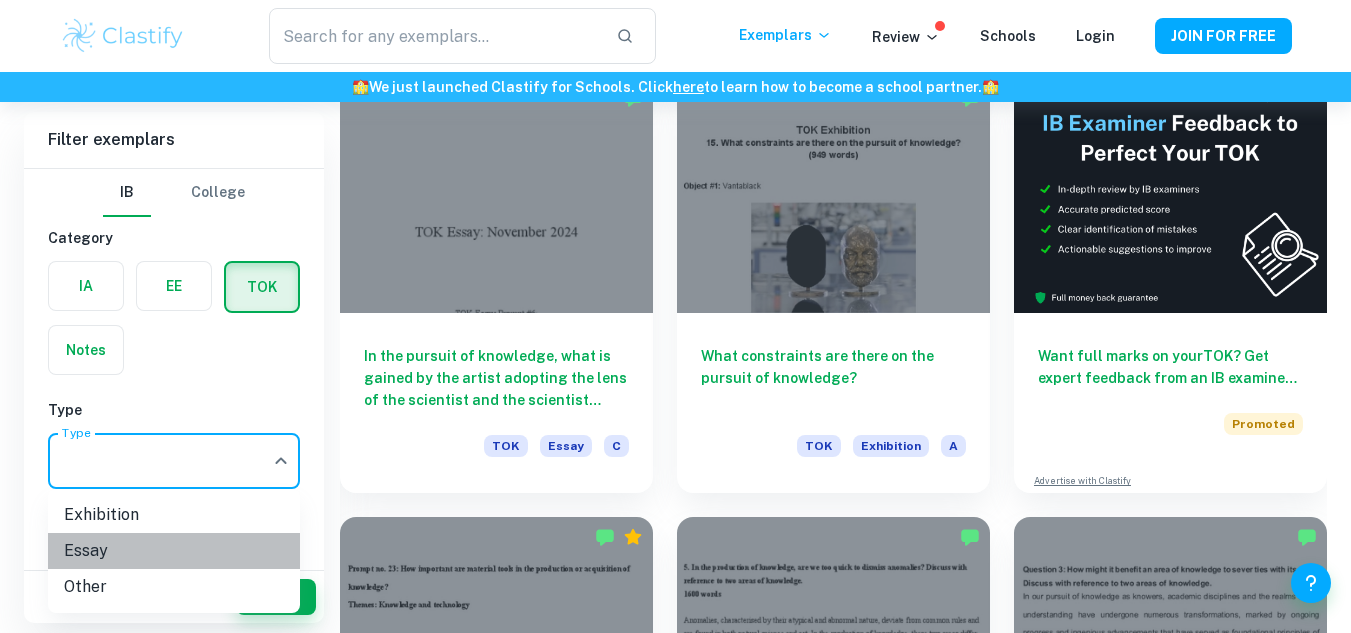 click on "Essay" at bounding box center (174, 551) 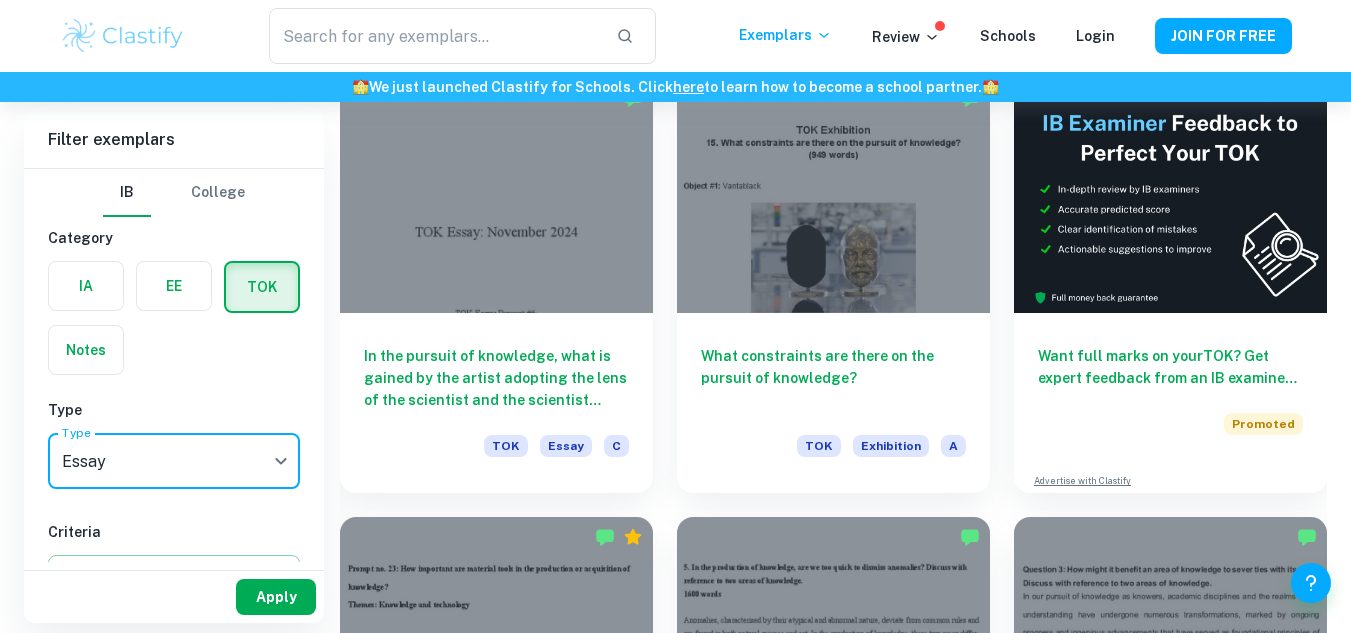 click on "Apply" at bounding box center (276, 597) 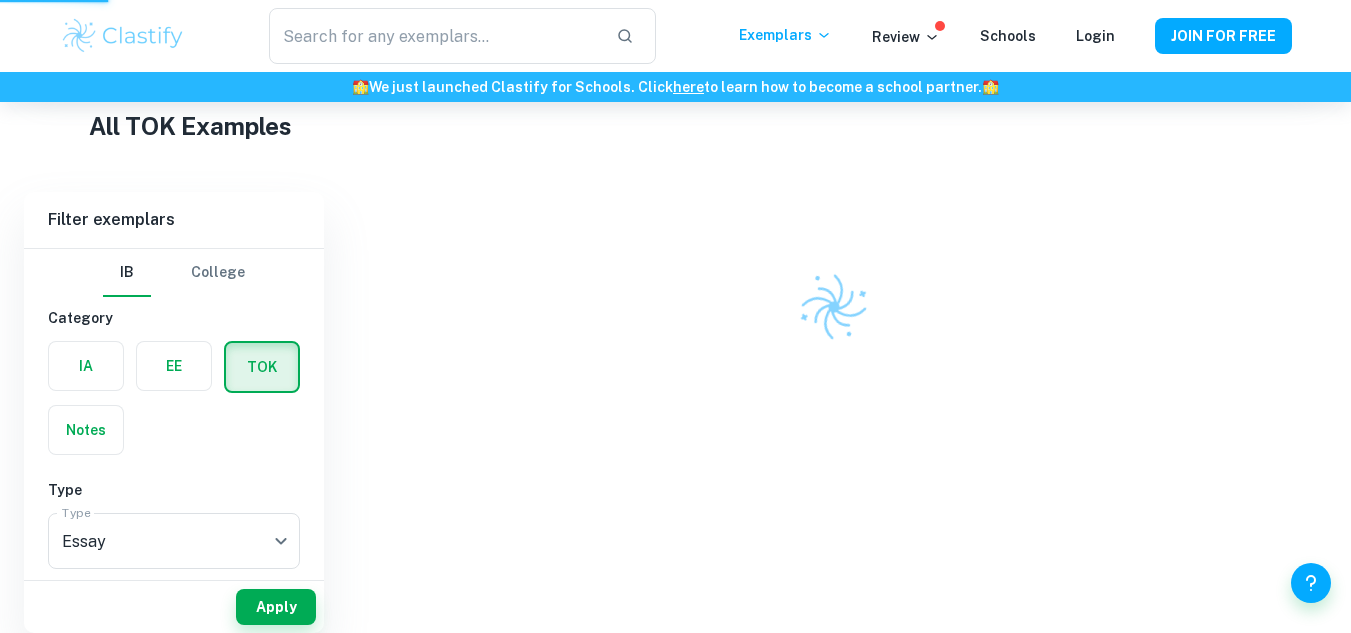 scroll, scrollTop: 354, scrollLeft: 0, axis: vertical 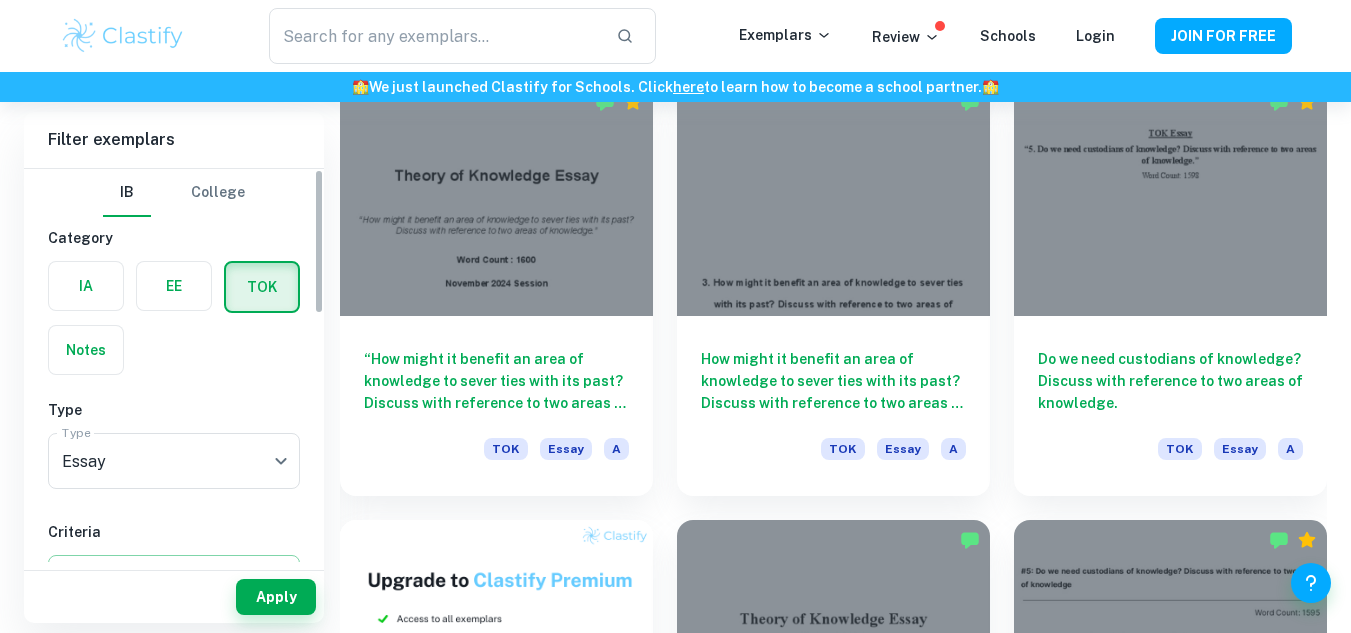 click at bounding box center [262, 287] 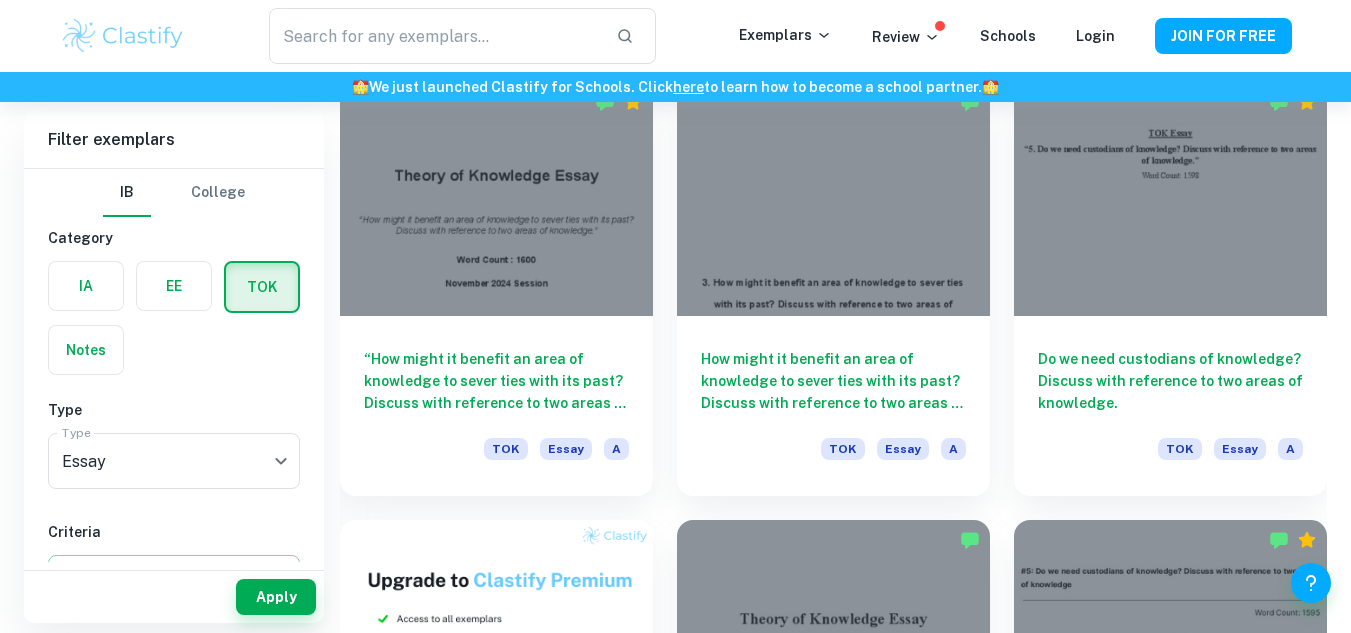 click on "IA EE TOK Notes" at bounding box center [168, 312] 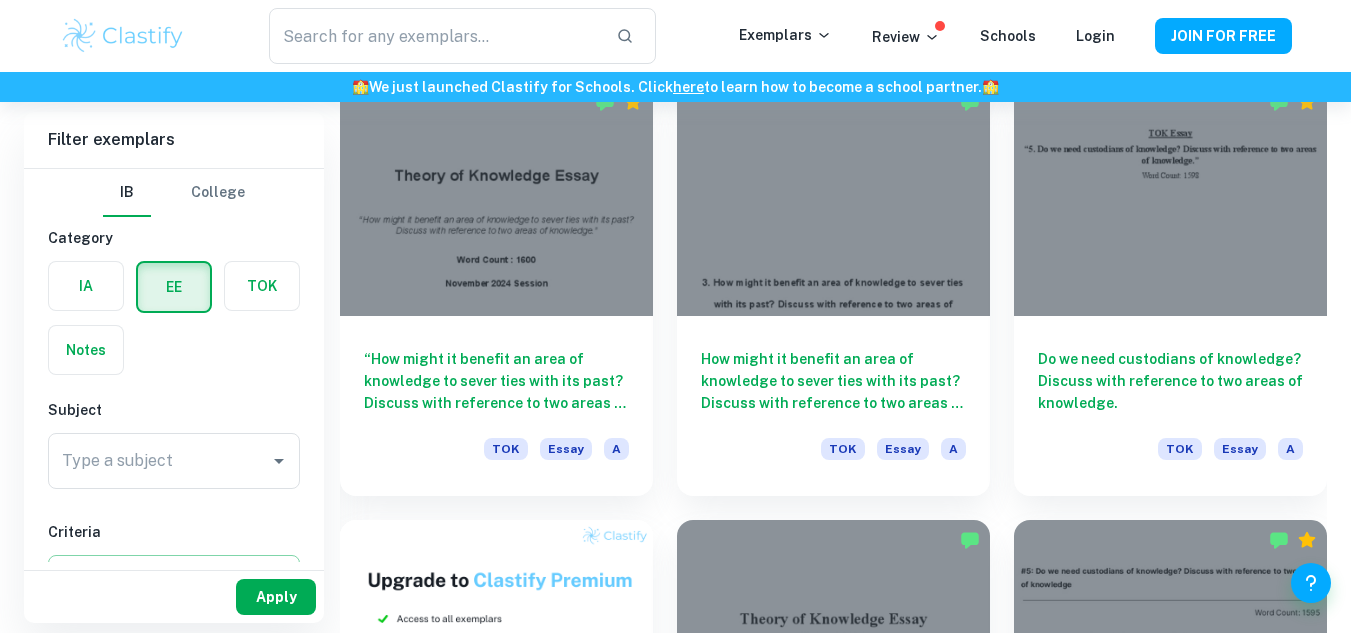 click on "Apply" at bounding box center (276, 597) 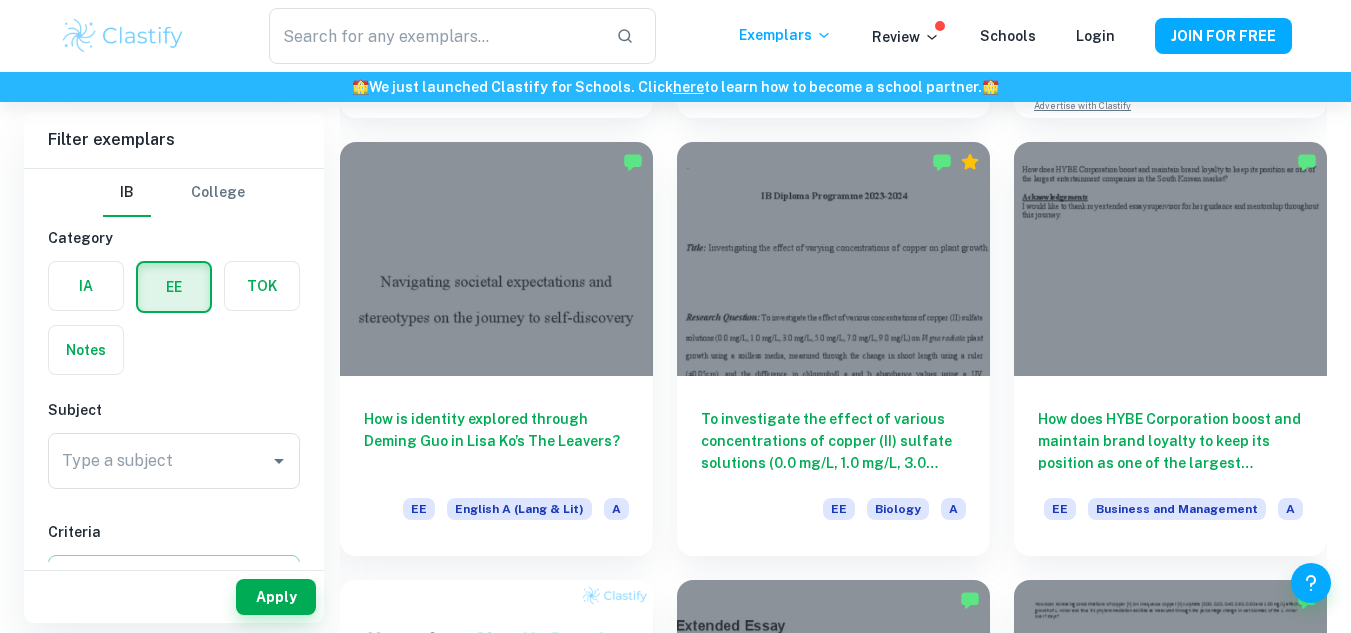 scroll, scrollTop: 558, scrollLeft: 0, axis: vertical 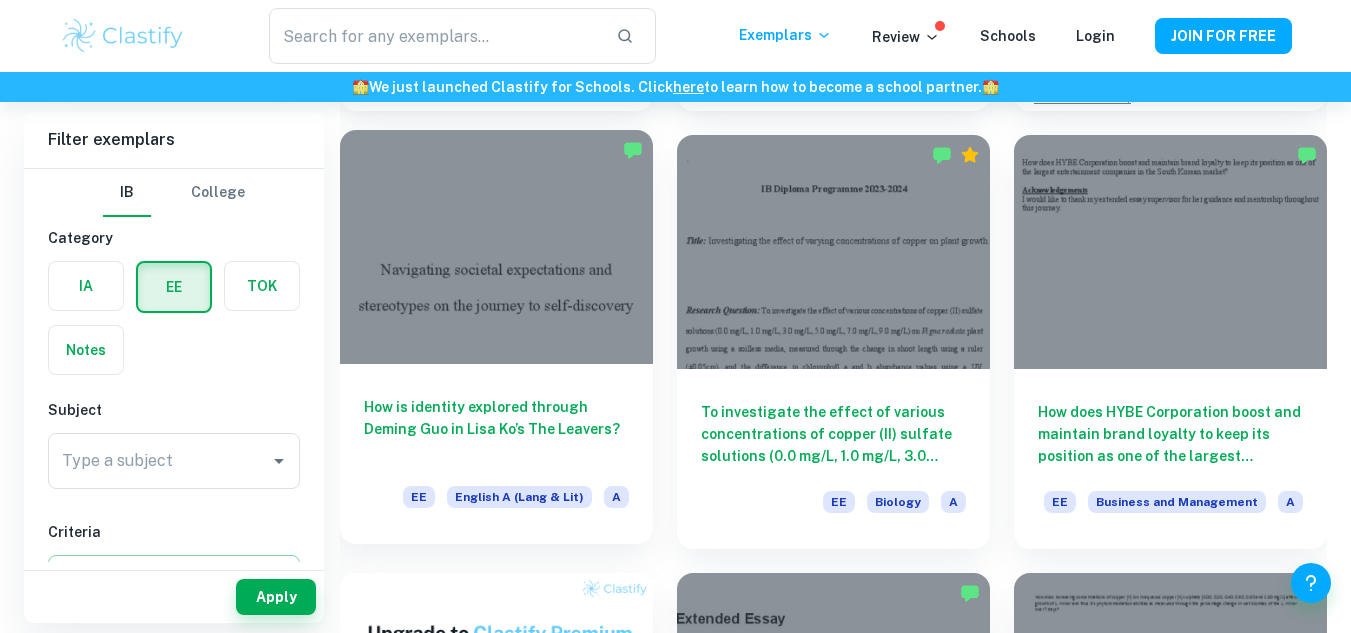 click on "How is identity explored through Deming Guo in Lisa Ko’s The Leavers?" at bounding box center [496, 429] 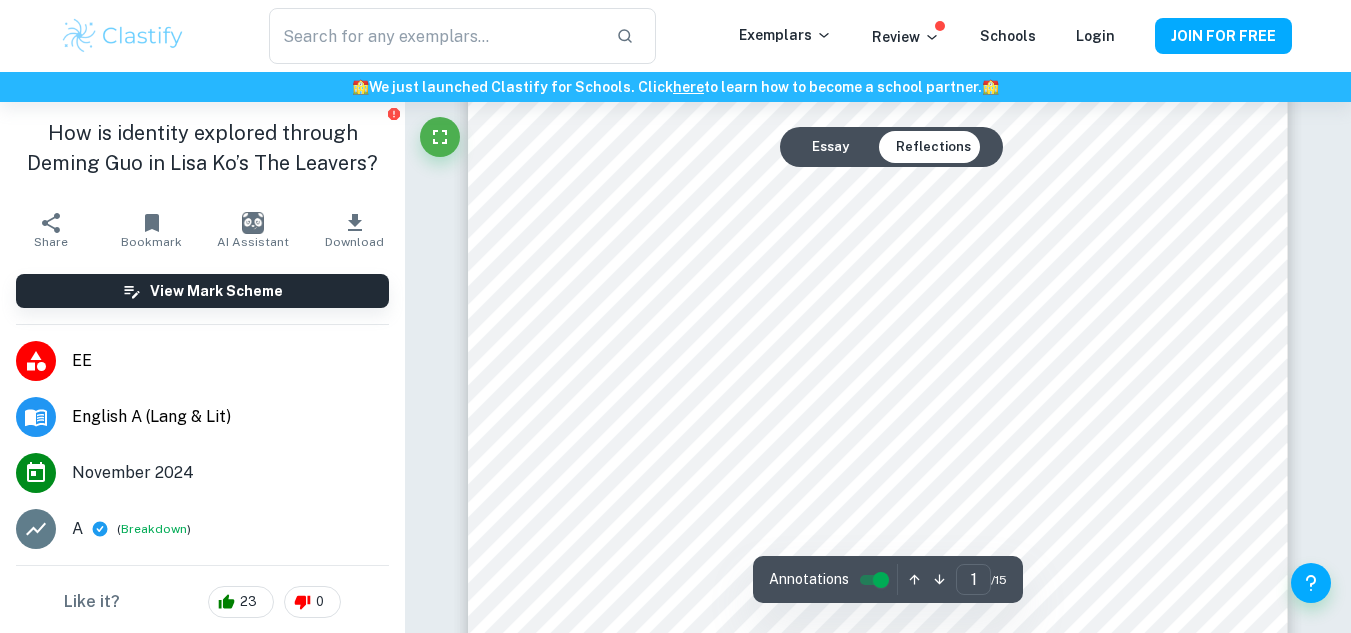 scroll, scrollTop: 135, scrollLeft: 0, axis: vertical 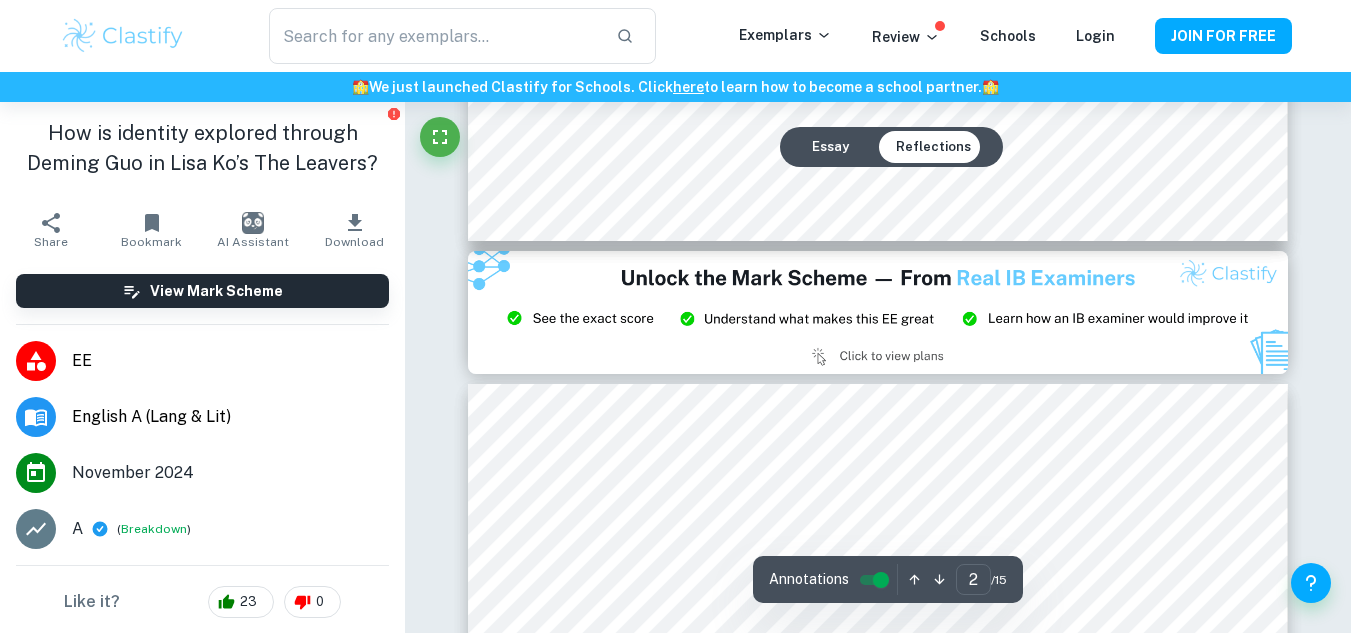 type on "3" 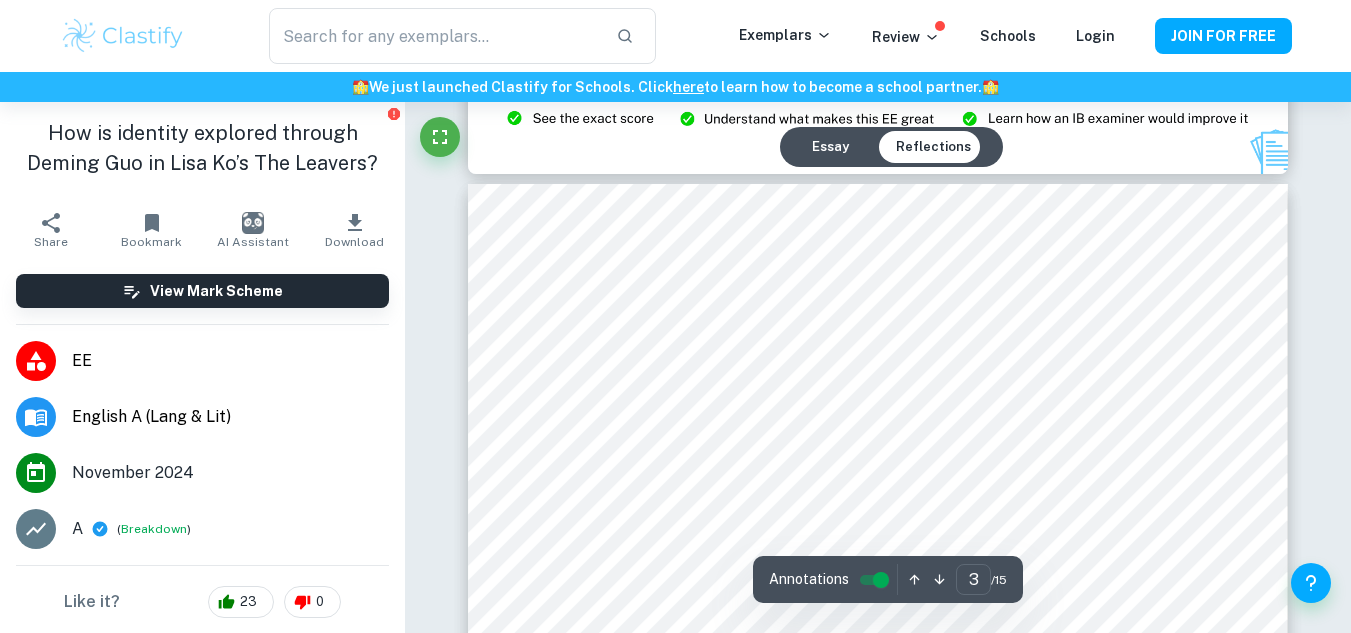 scroll, scrollTop: 2539, scrollLeft: 0, axis: vertical 